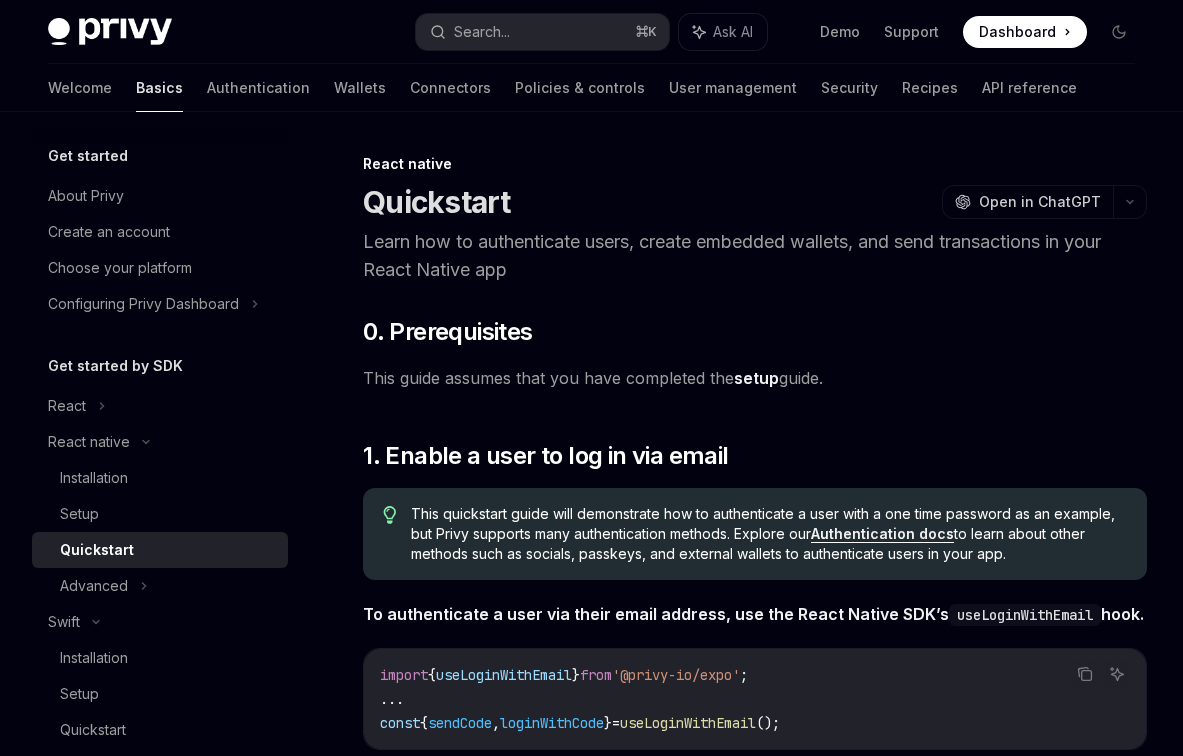 scroll, scrollTop: 0, scrollLeft: 0, axis: both 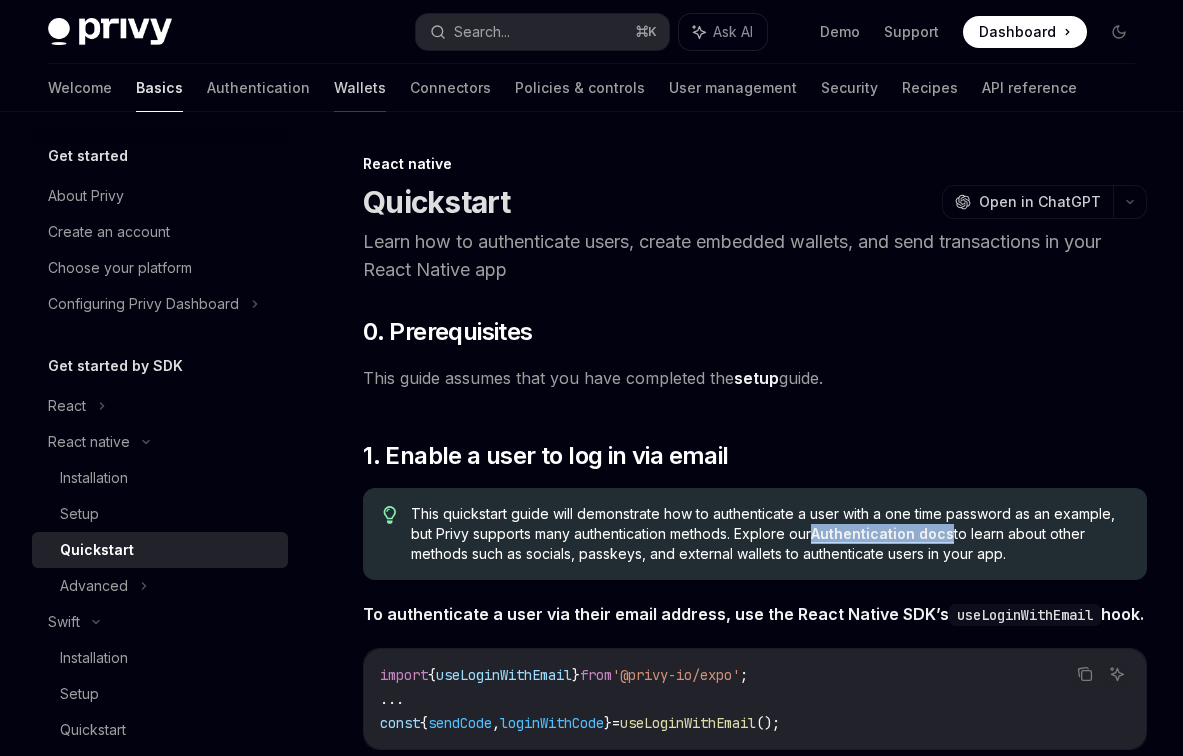 click on "Wallets" at bounding box center (360, 88) 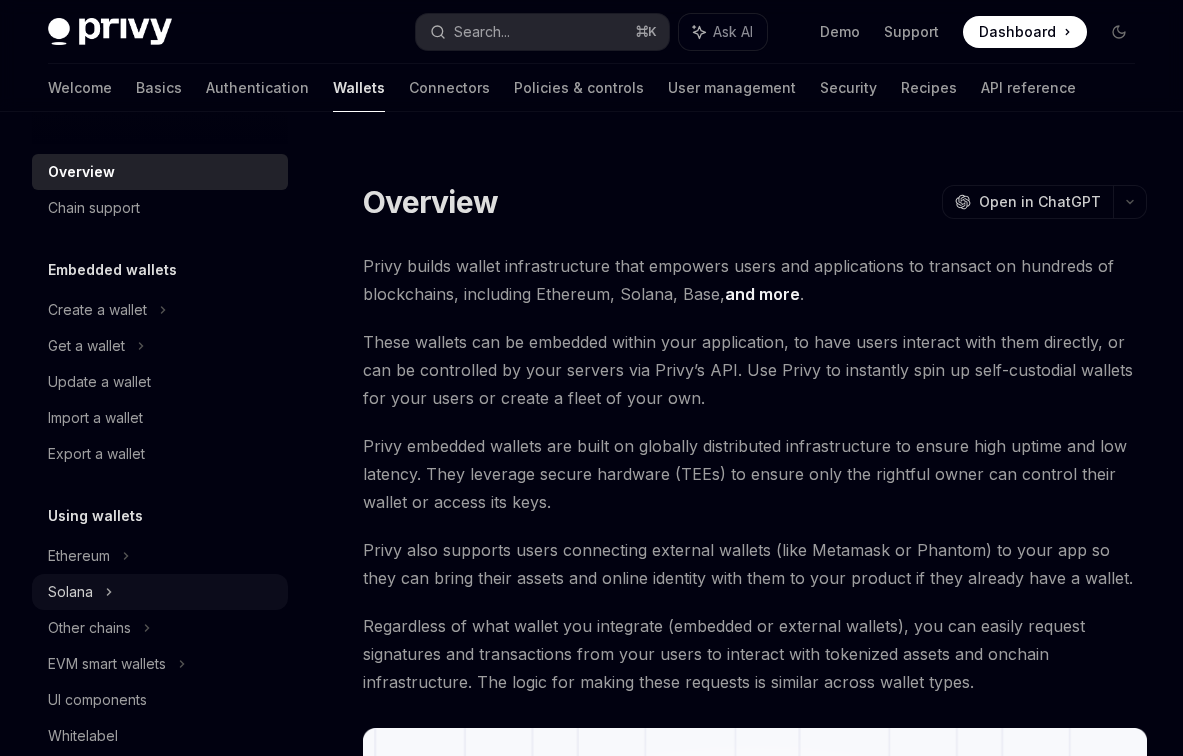 click 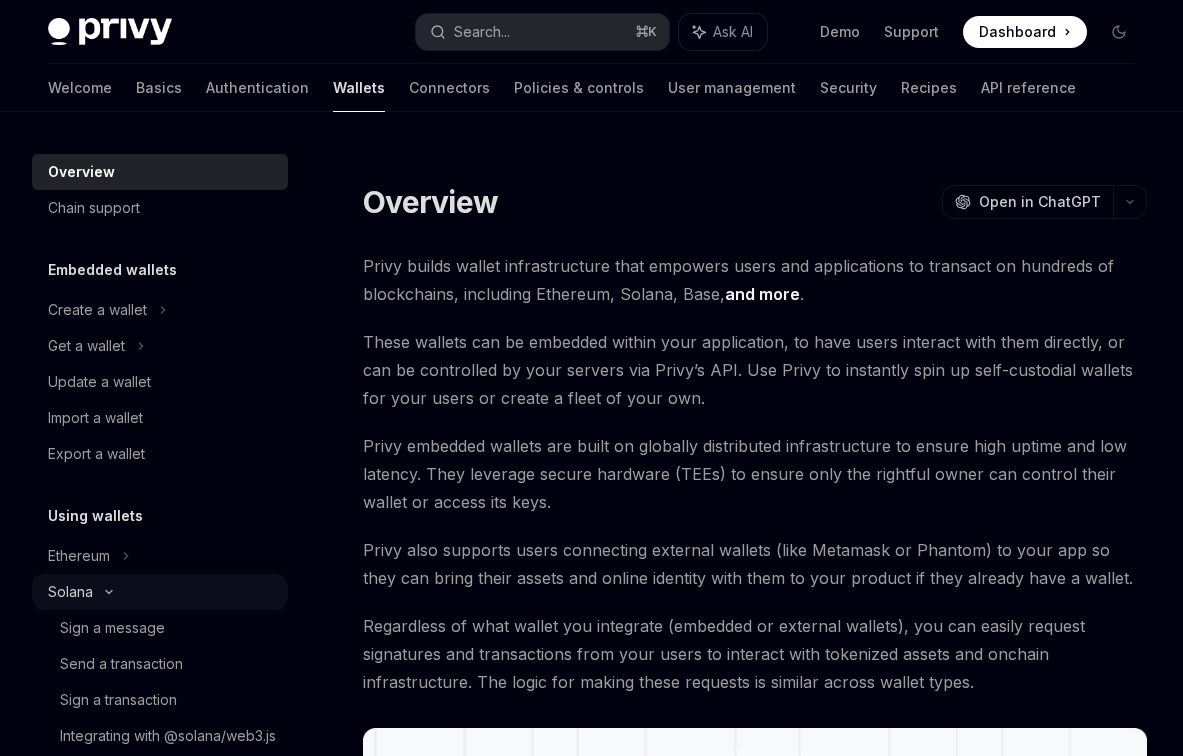 scroll, scrollTop: 113, scrollLeft: 0, axis: vertical 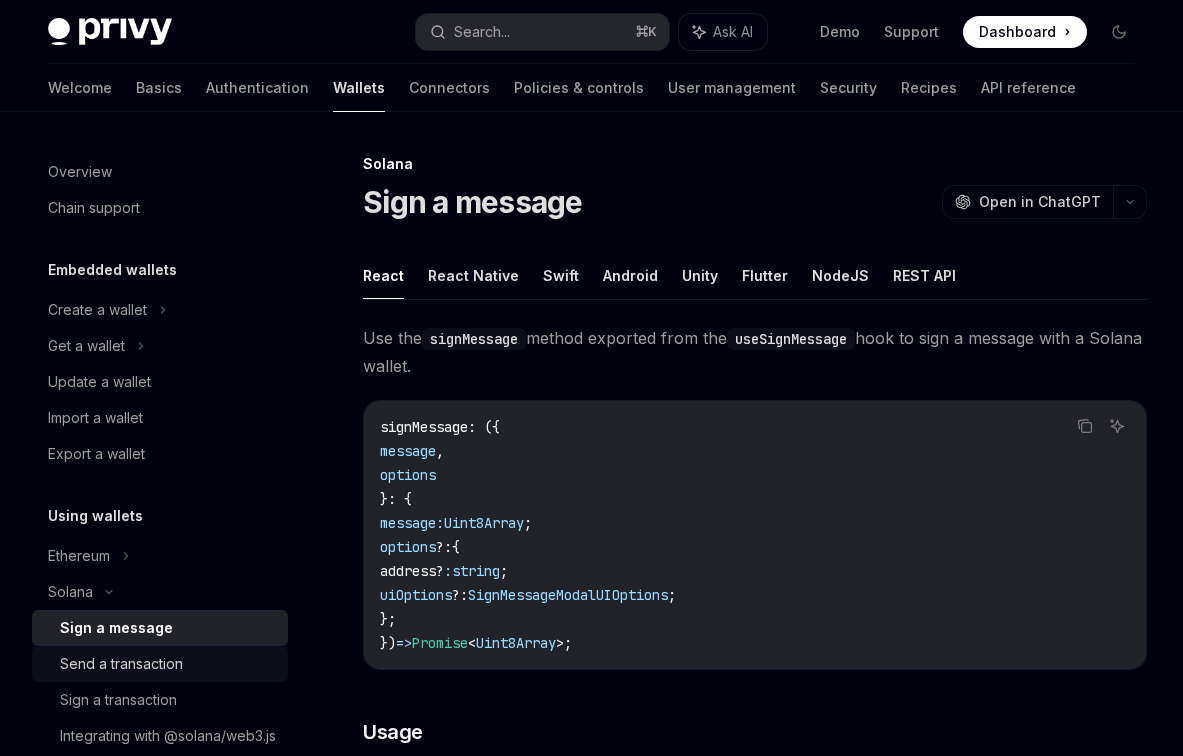 click on "Send a transaction" at bounding box center [121, 664] 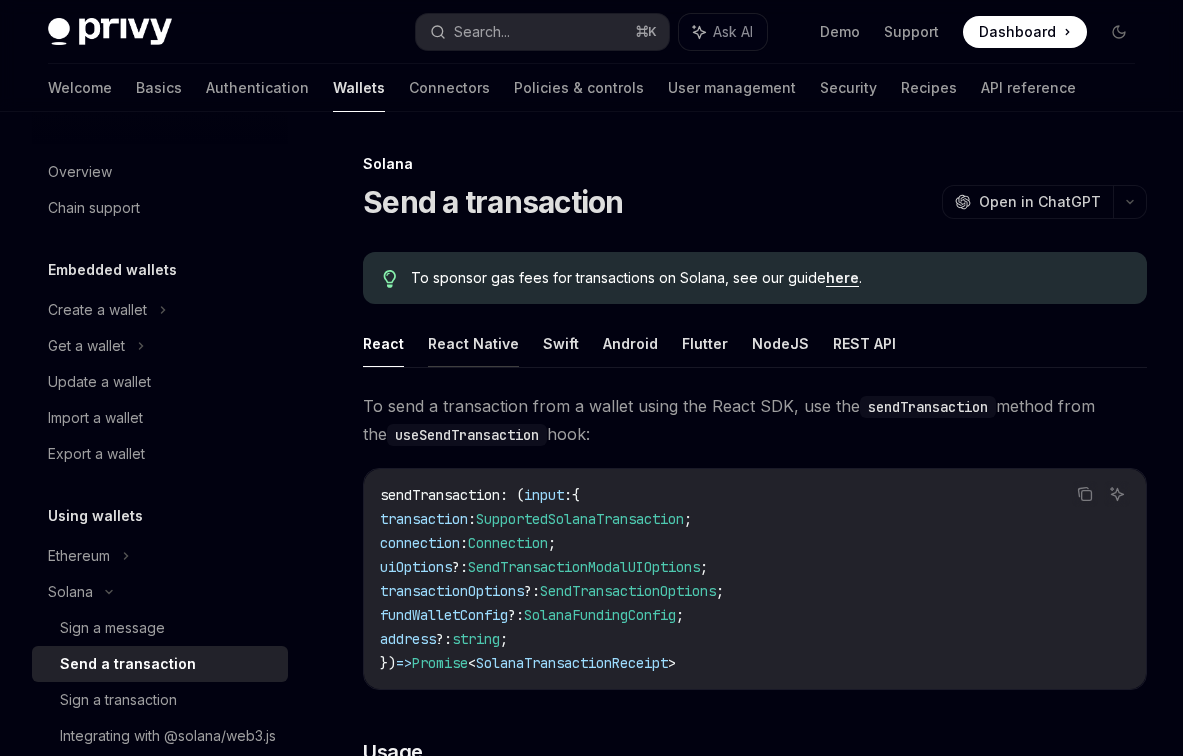 click on "React Native" at bounding box center (473, 343) 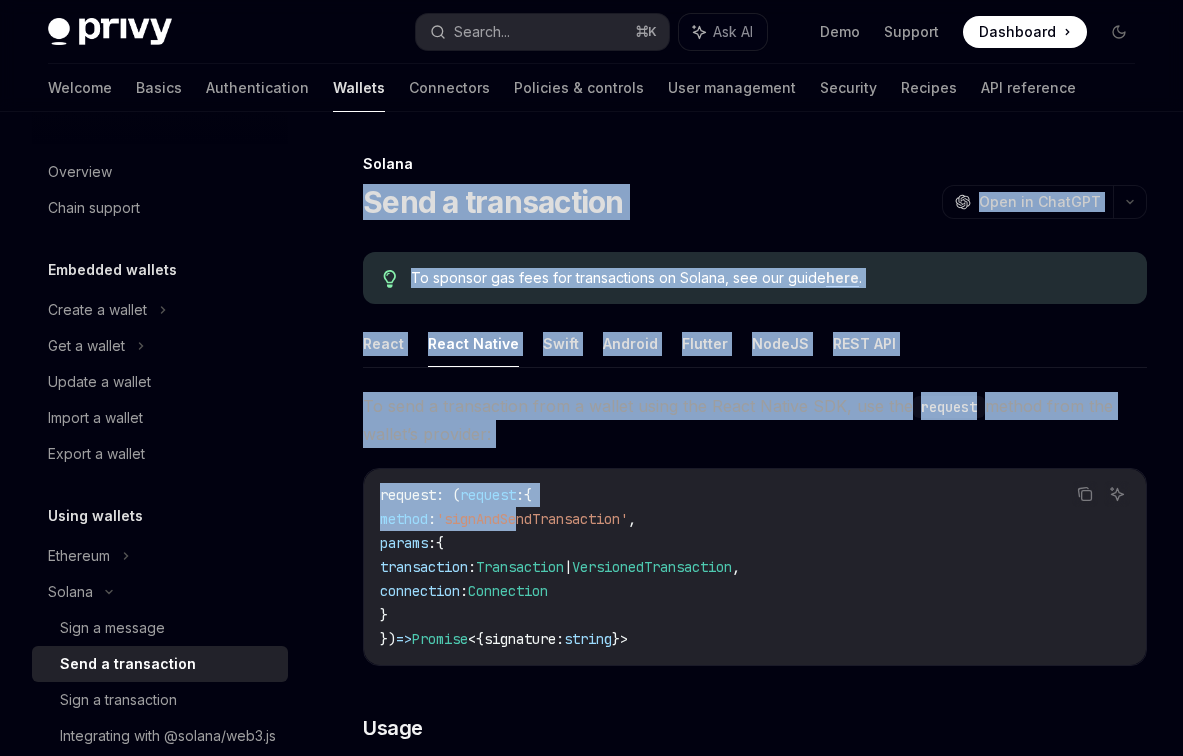 drag, startPoint x: 367, startPoint y: 207, endPoint x: 539, endPoint y: 522, distance: 358.89972 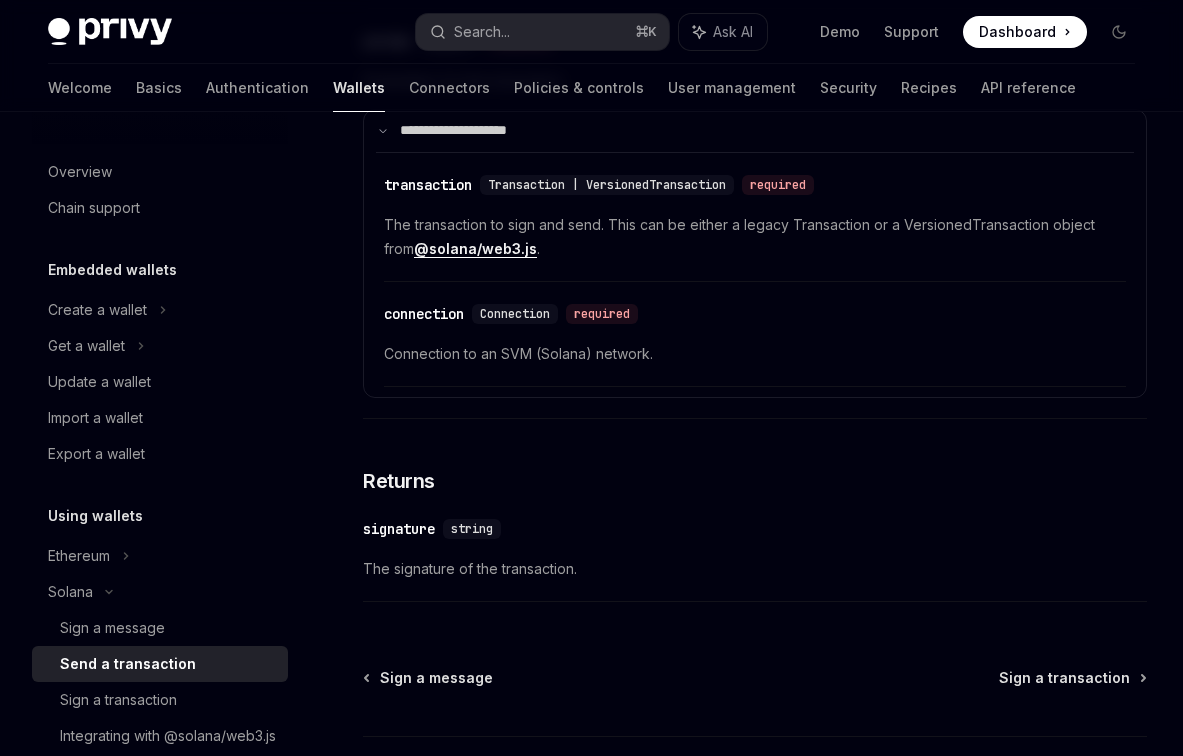 scroll, scrollTop: 1568, scrollLeft: 0, axis: vertical 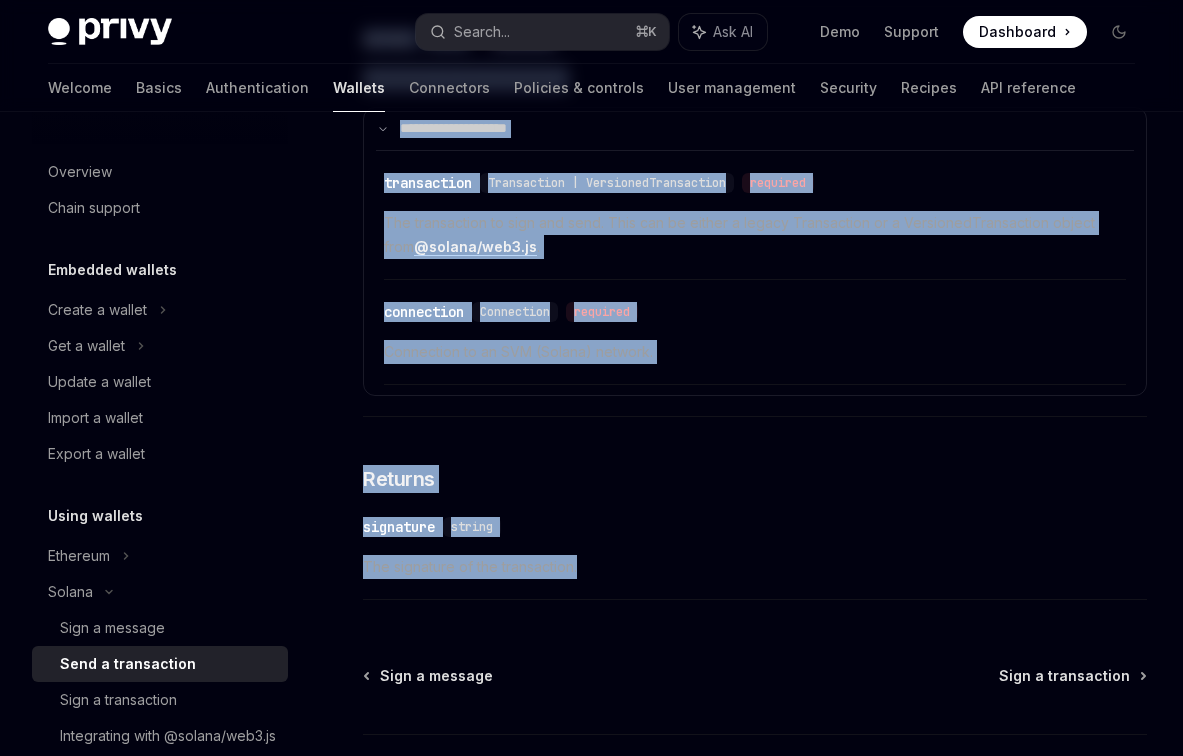 click on "​ signature string The signature of the transaction." at bounding box center (755, 552) 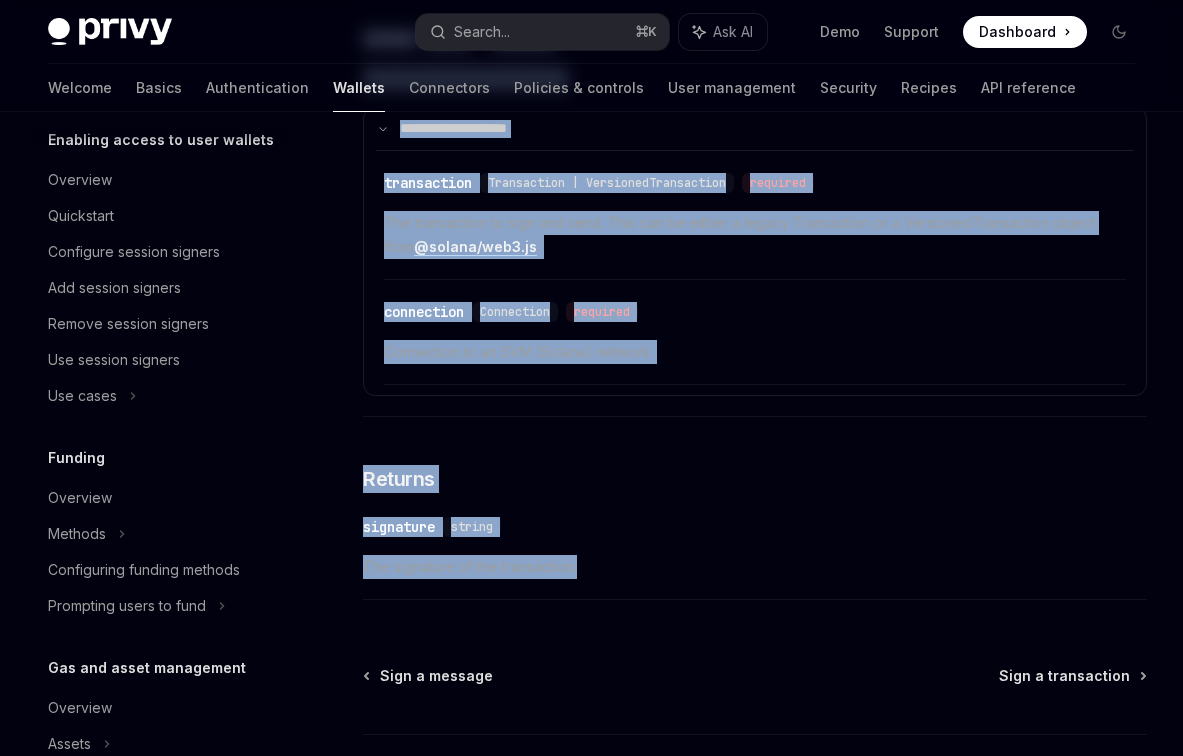 scroll, scrollTop: 805, scrollLeft: 0, axis: vertical 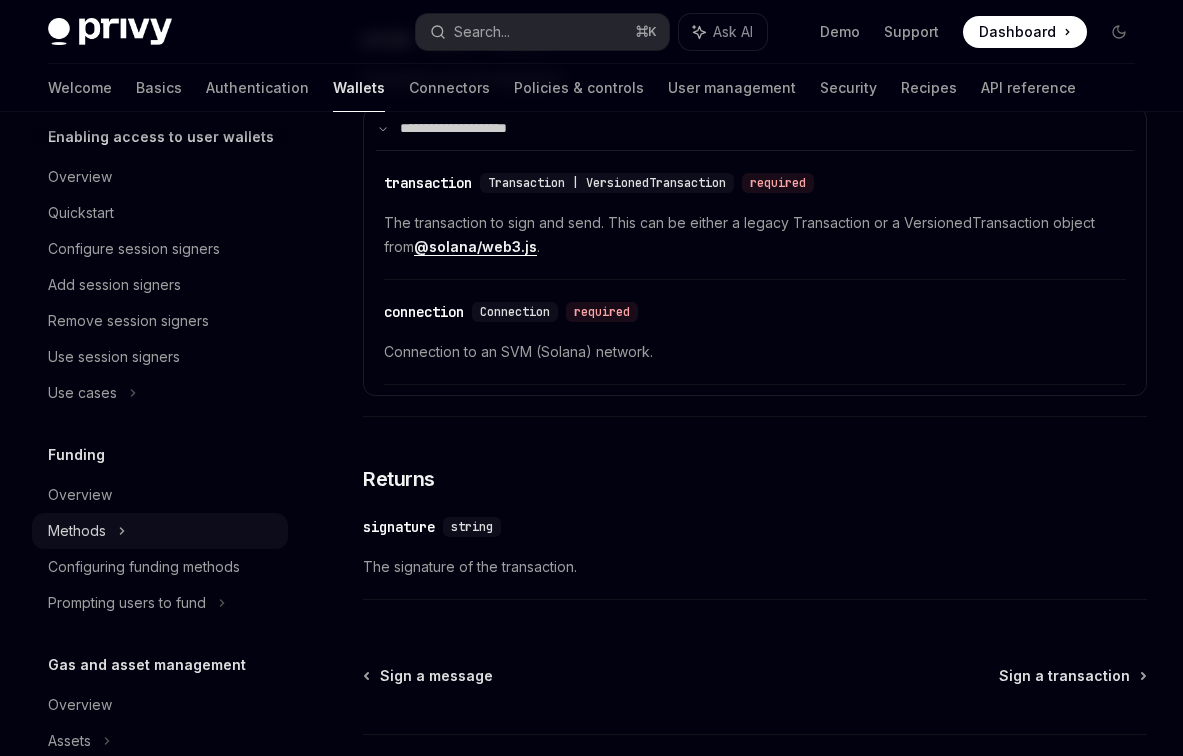 click on "Methods" at bounding box center (160, -459) 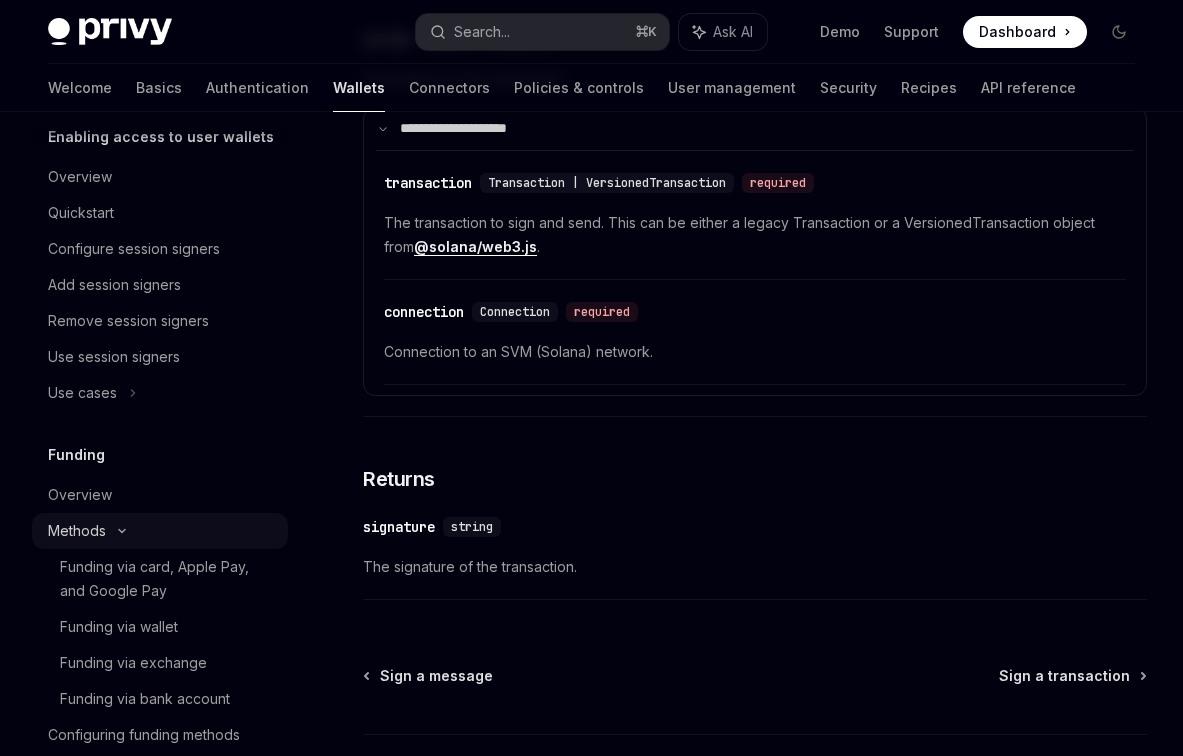 scroll, scrollTop: 0, scrollLeft: 0, axis: both 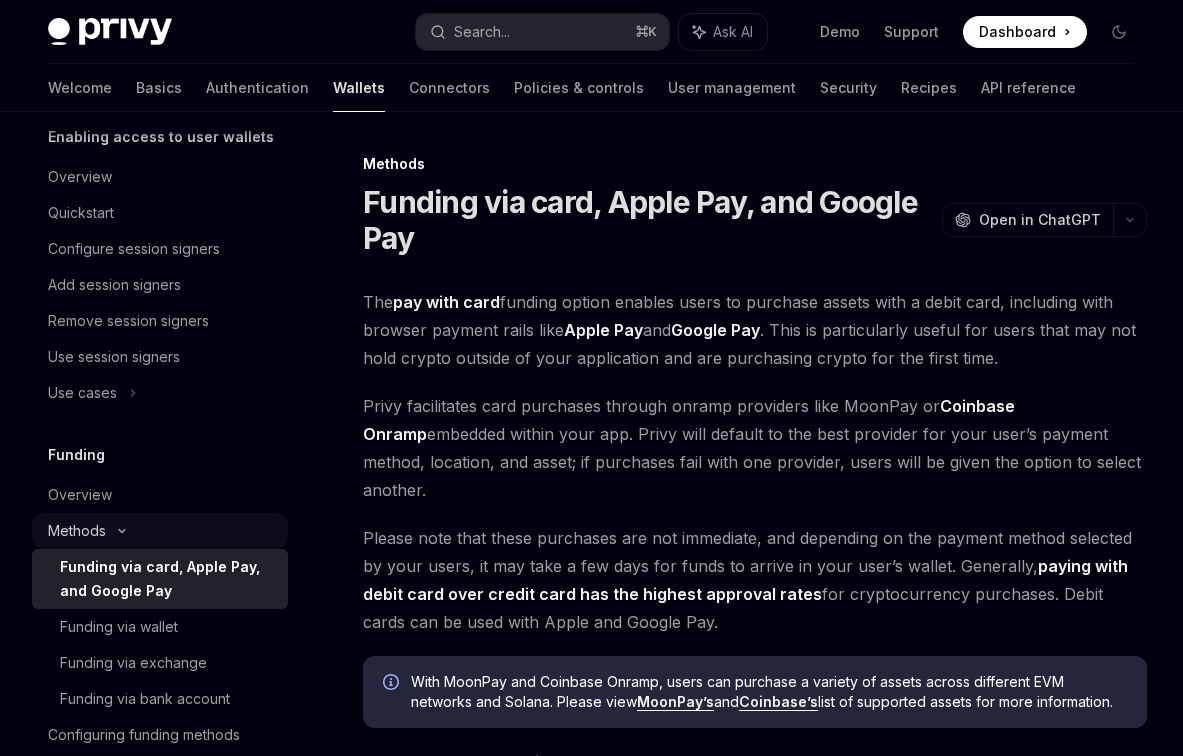 click on "Methods" at bounding box center (160, -459) 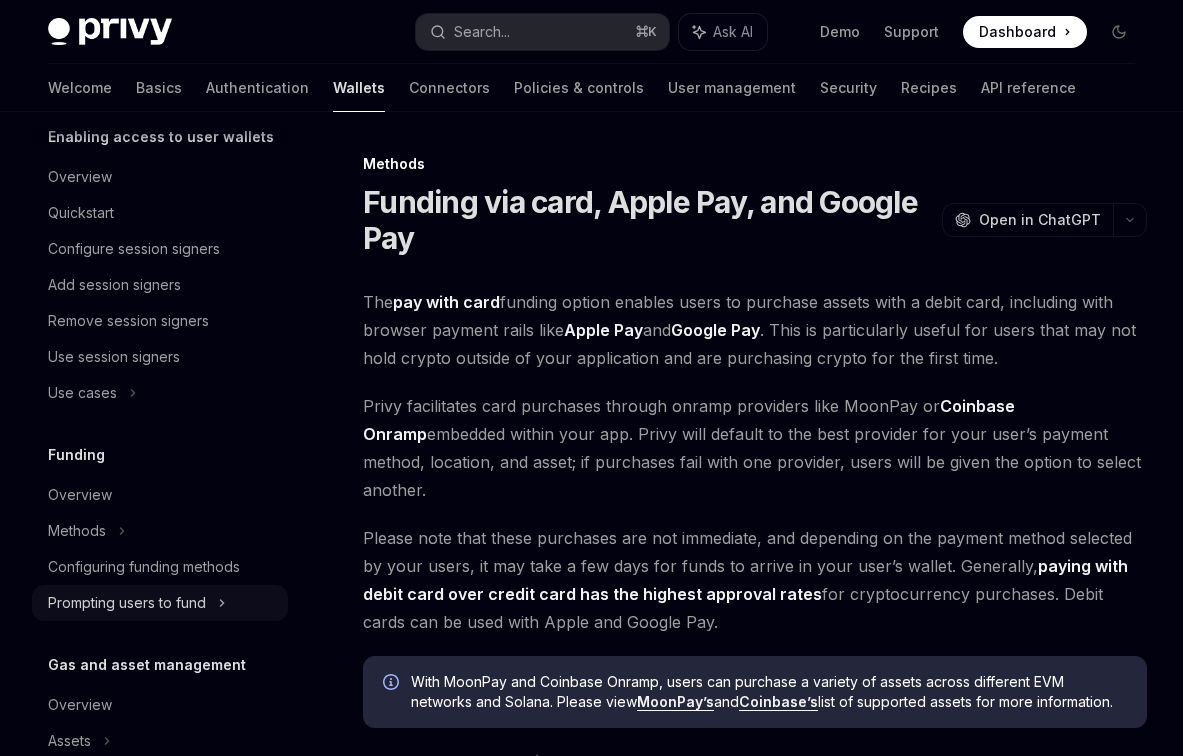 click on "Prompting users to fund" at bounding box center (107, 3) 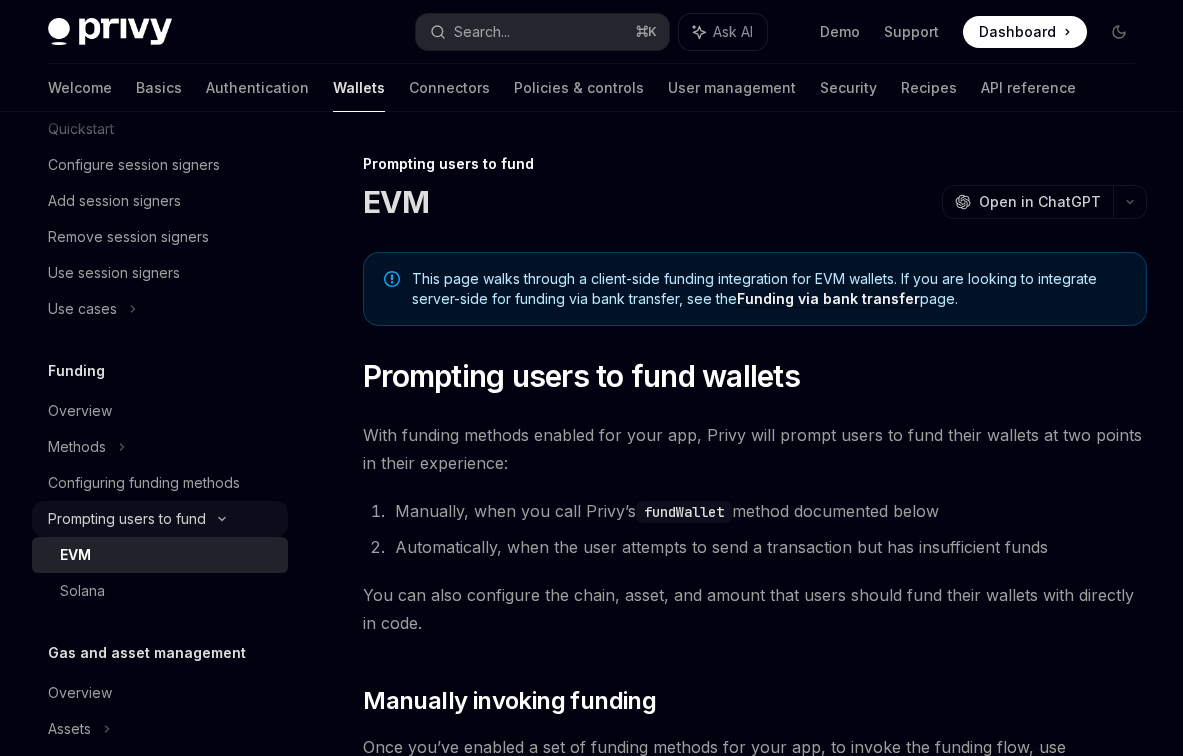 scroll, scrollTop: 891, scrollLeft: 0, axis: vertical 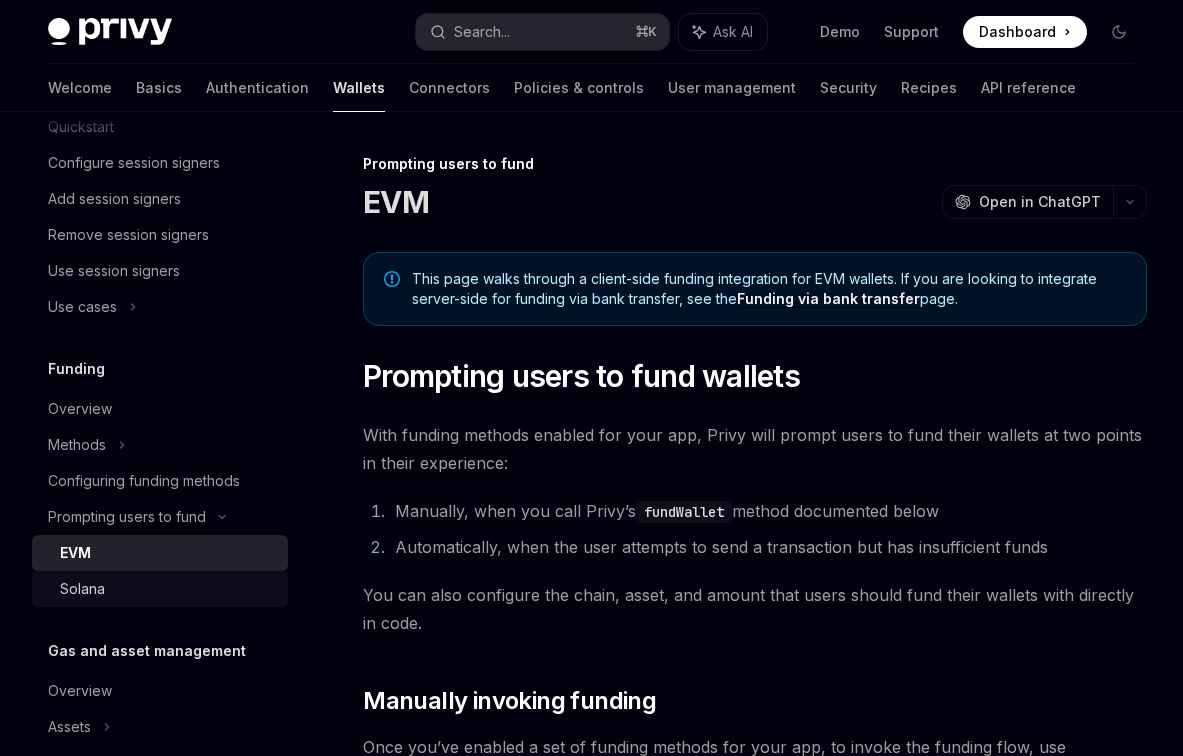 click on "Solana" at bounding box center (168, 589) 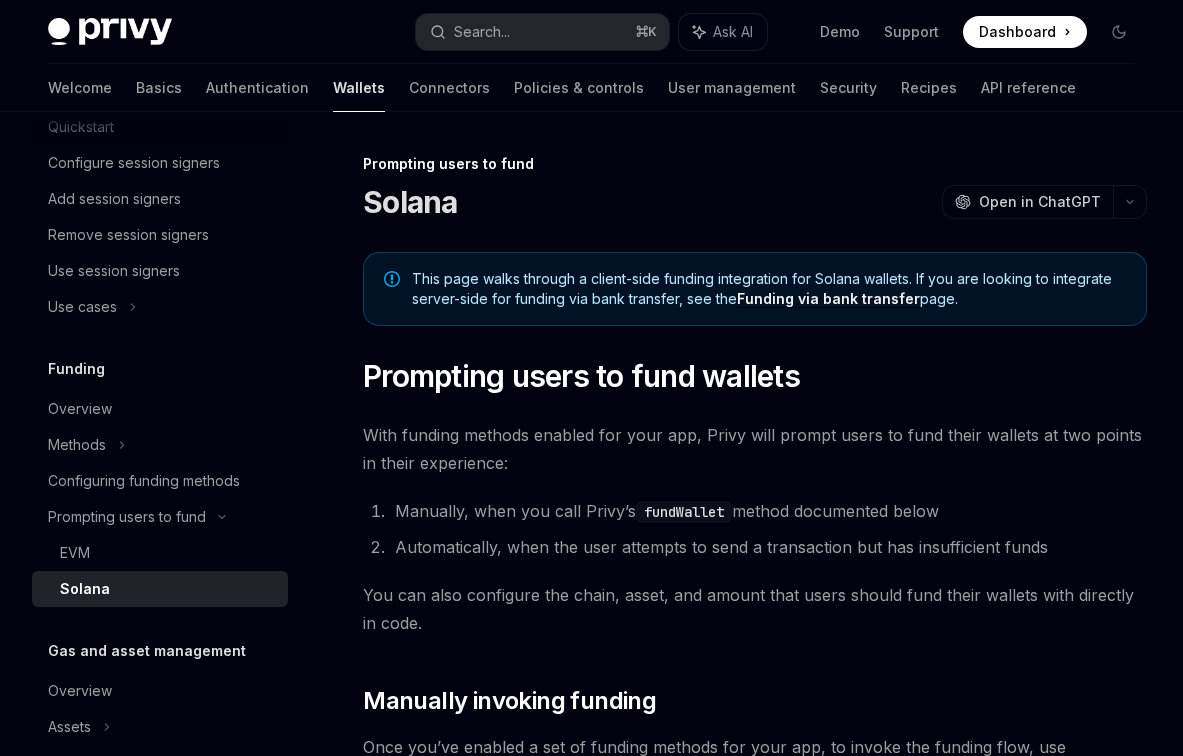 click on "Solana" at bounding box center (85, 589) 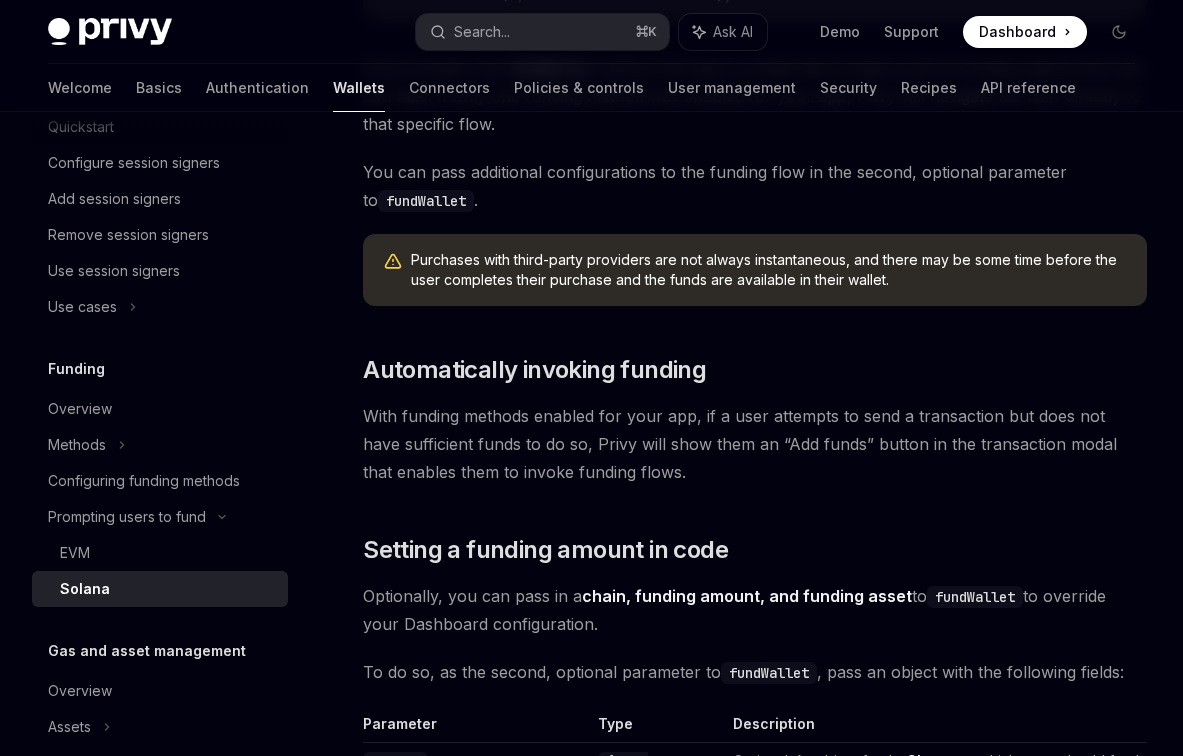scroll, scrollTop: 445, scrollLeft: 0, axis: vertical 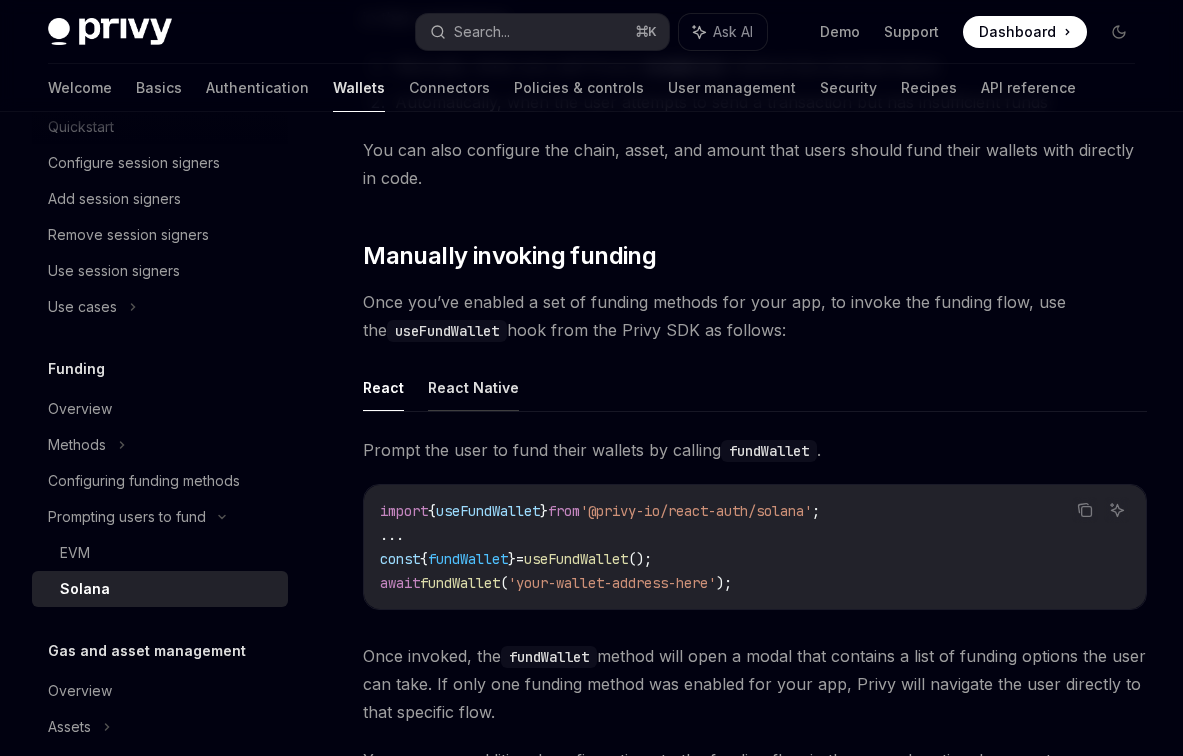 click on "React Native" at bounding box center [473, 387] 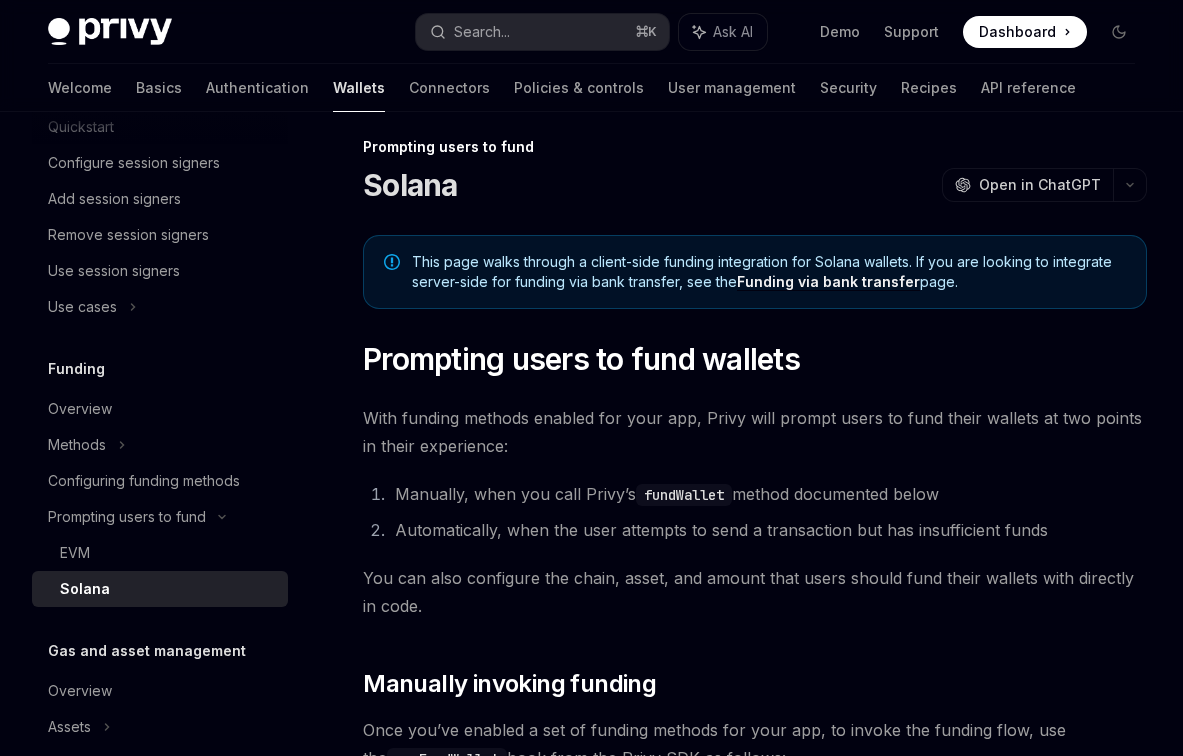 scroll, scrollTop: 0, scrollLeft: 0, axis: both 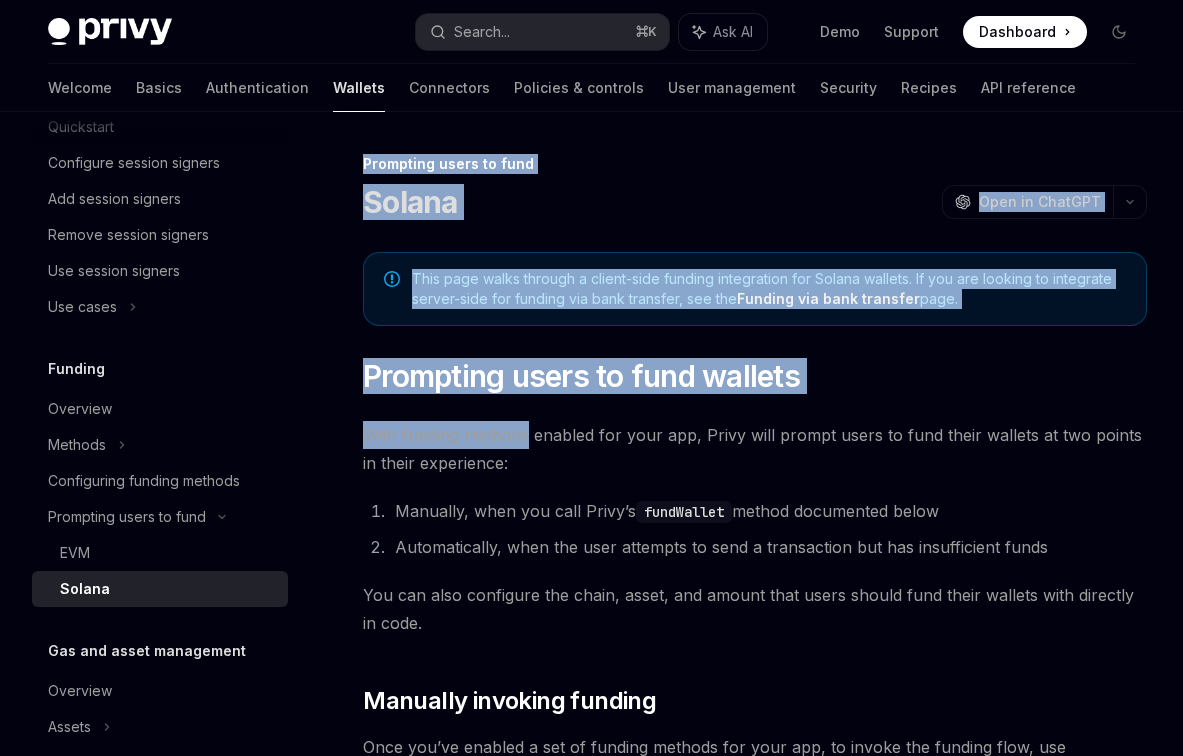 drag, startPoint x: 364, startPoint y: 163, endPoint x: 526, endPoint y: 444, distance: 324.3532 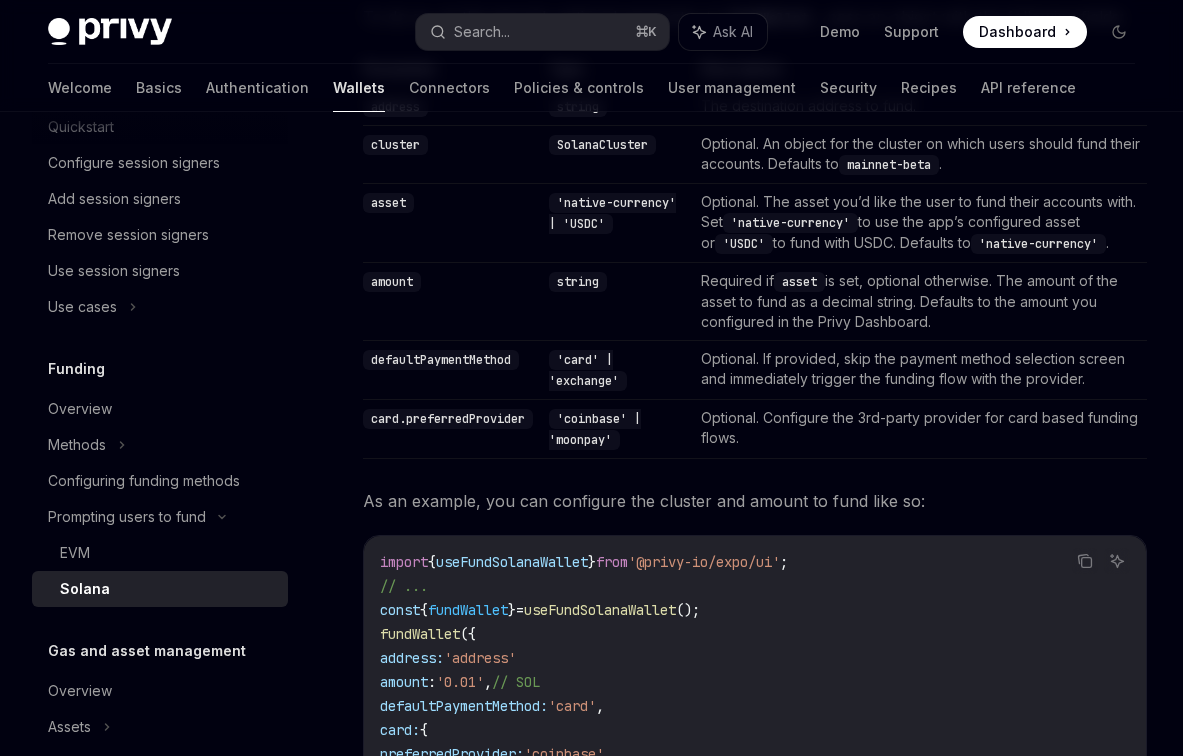 scroll, scrollTop: 2038, scrollLeft: 0, axis: vertical 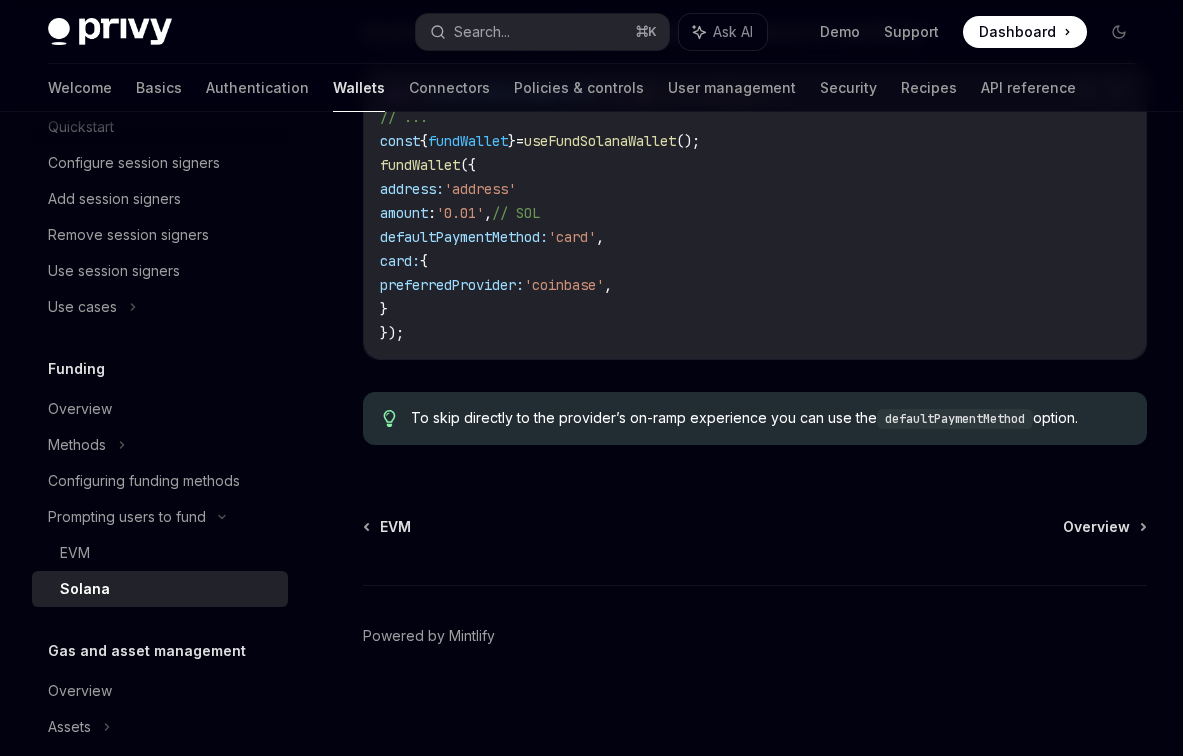 click on "Make sure <PrivyElements /> is mounted first, by following this
guide . Prompt the user to fund their wallets by calling fundSolanaWallet . Copy Ask AI import { useFundSolanaWallet } from "@privy-io/expo/ui" ;
...
const { fundWallet } = useFundSolanaWallet ();
await fundWallet ({ address: '[WALLET_ADDRESS]' });
Once invoked, the fundWallet method will open a modal that contains a list of funding options the user can take. You can pass additional configurations to the funding flow in the second, optional parameter to fundWallet . Purchases with third-party providers are not always instantaneous, and there may be some time
before the user completes their purchase and the funds are available in their wallet. ​ Setting a funding amount in code Optionally, you can pass in a chain, funding amount, and funding asset to fundWallet to override your Dashboard configuration. To do so, as the second, optional parameter to fundWallet , pass an object with the following fields: Type" at bounding box center (755, -348) 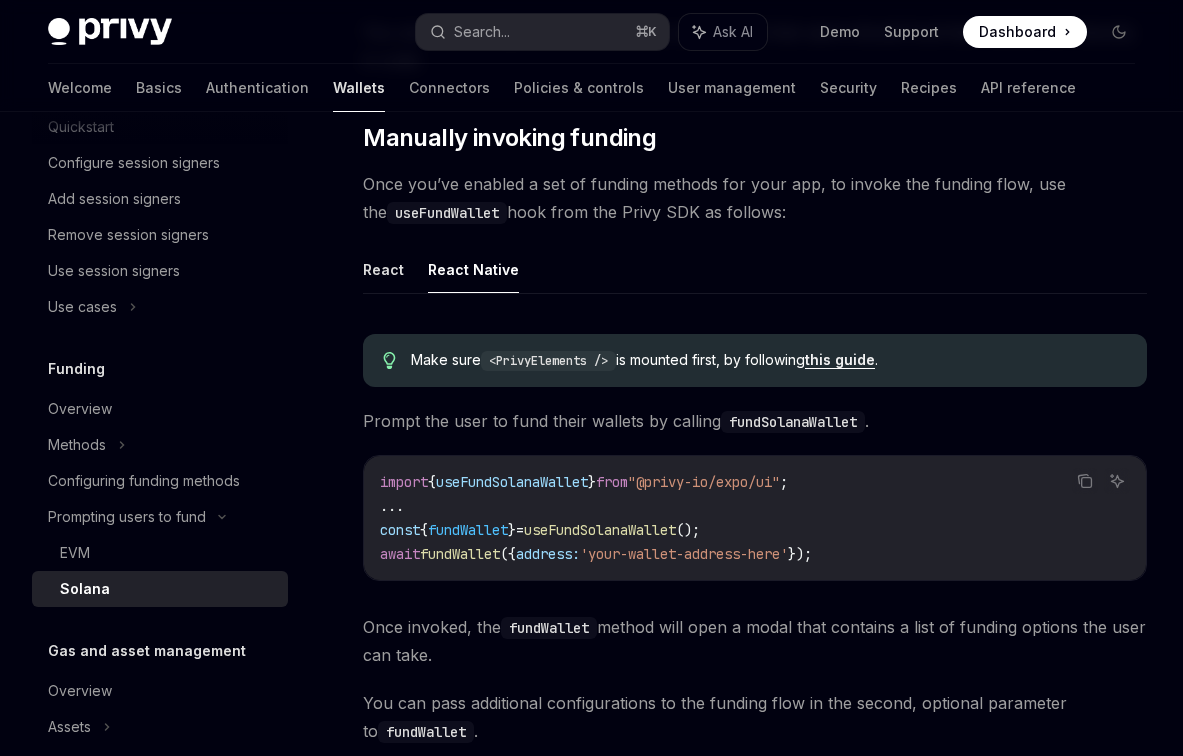 scroll, scrollTop: 501, scrollLeft: 0, axis: vertical 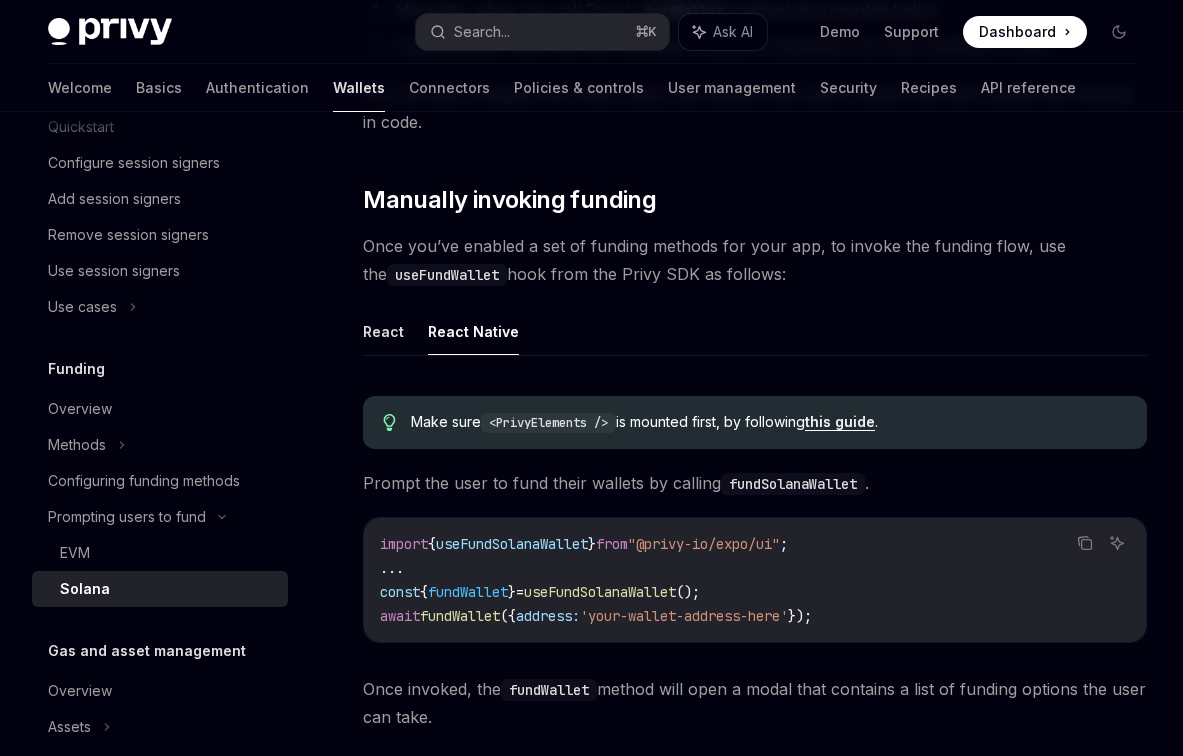 click on "React React Native Make sure <PrivyElements /> is mounted first, by following this
guide . Prompt the user to fund their wallets by calling fundSolanaWallet . Copy Ask AI import { useFundSolanaWallet } from "@privy-io/expo/ui" ;
...
const { fundWallet } = useFundSolanaWallet ();
await fundWallet ({ address: '[WALLET_ADDRESS]' });
Once invoked, the fundWallet method will open a modal that contains a list of funding options the user can take. You can pass additional configurations to the funding flow in the second, optional parameter to fundWallet . Purchases with third-party providers are not always instantaneous, and there may be some time
before the user completes their purchase and the funds are available in their wallet. ​ Setting a funding amount in code Optionally, you can pass in a chain, funding amount, and funding asset to fundWallet to override your Dashboard configuration. To do so, as the second, optional parameter to fundWallet Parameter Type Description" at bounding box center (755, 1153) 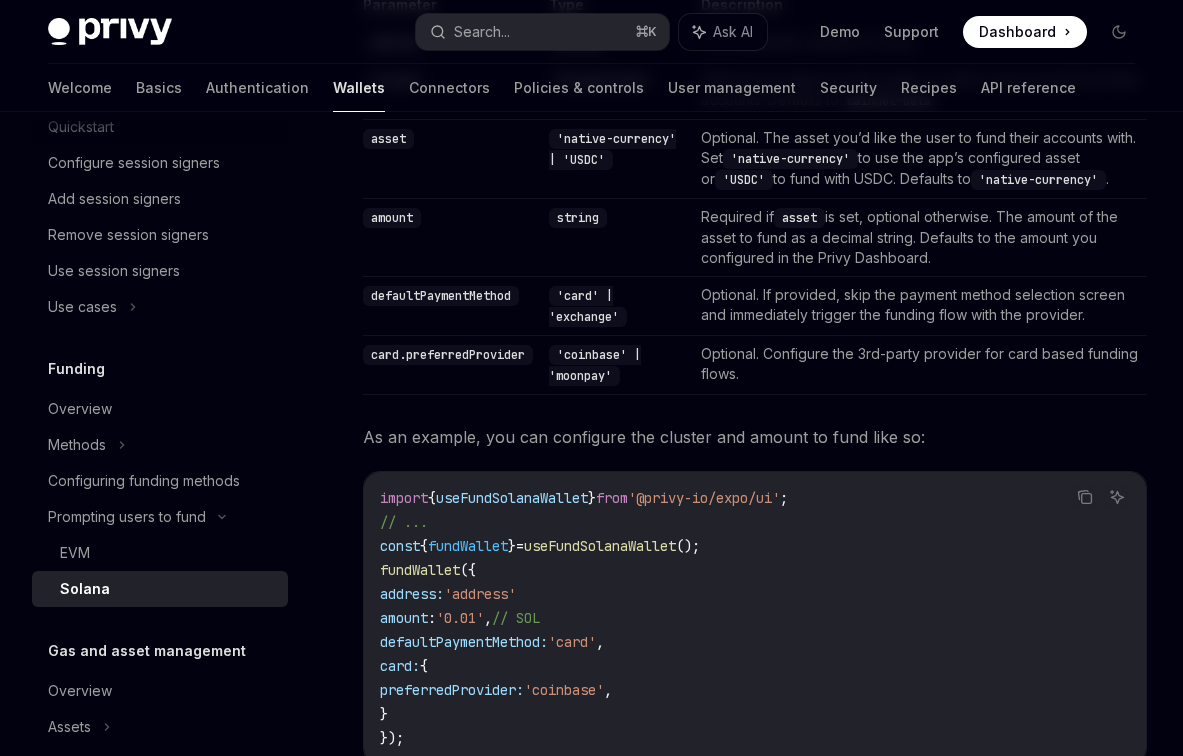 scroll, scrollTop: 1861, scrollLeft: 0, axis: vertical 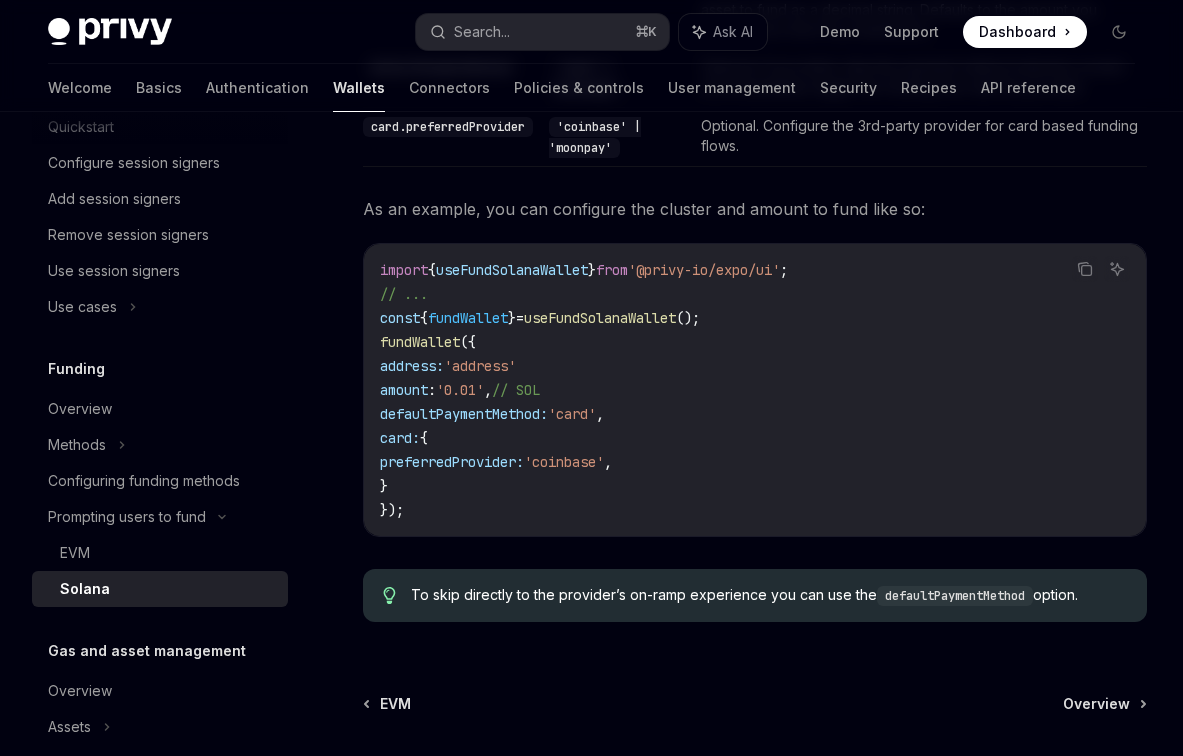click on "To skip directly to the provider’s on-ramp experience you can use the  defaultPaymentMethod
option." at bounding box center [755, 595] 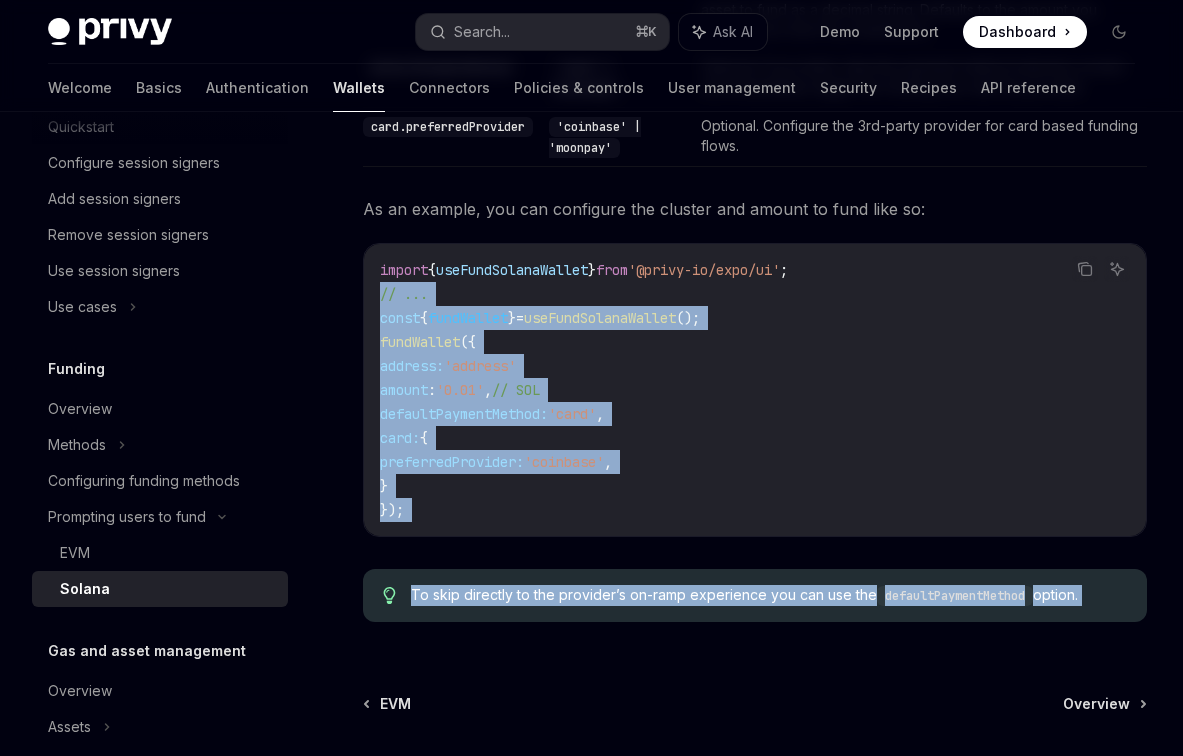 drag, startPoint x: 572, startPoint y: 673, endPoint x: 332, endPoint y: 303, distance: 441.02155 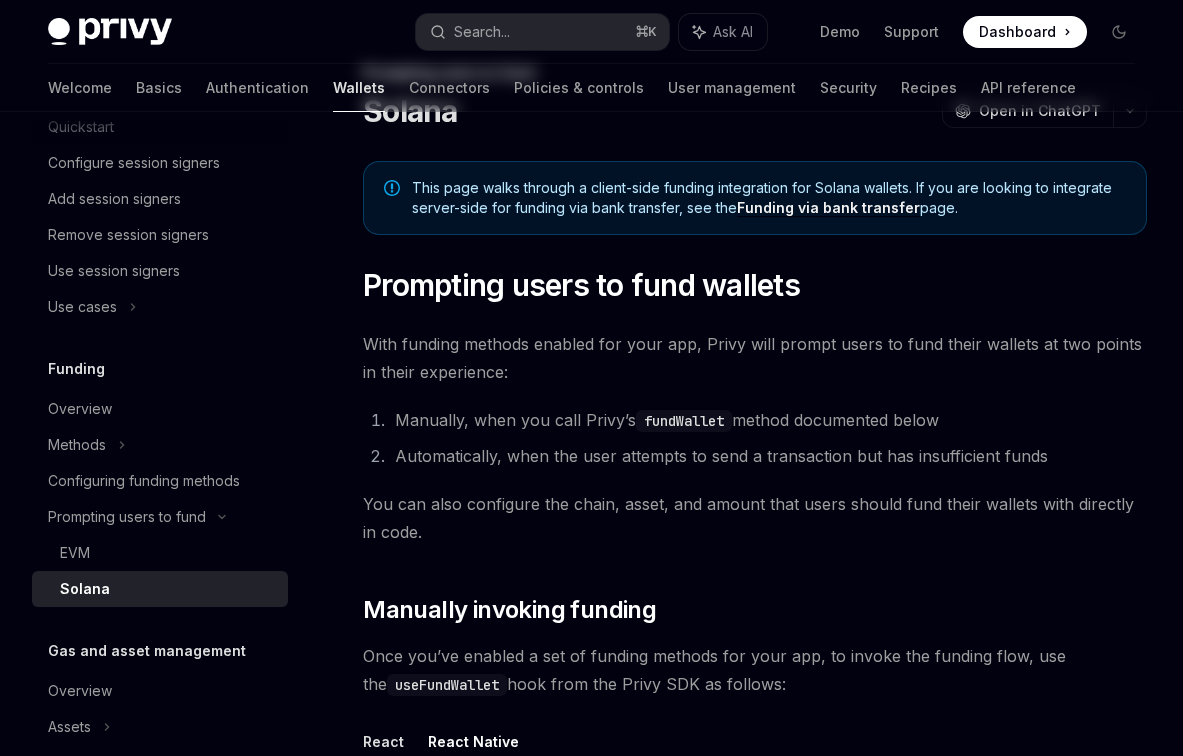 scroll, scrollTop: 0, scrollLeft: 0, axis: both 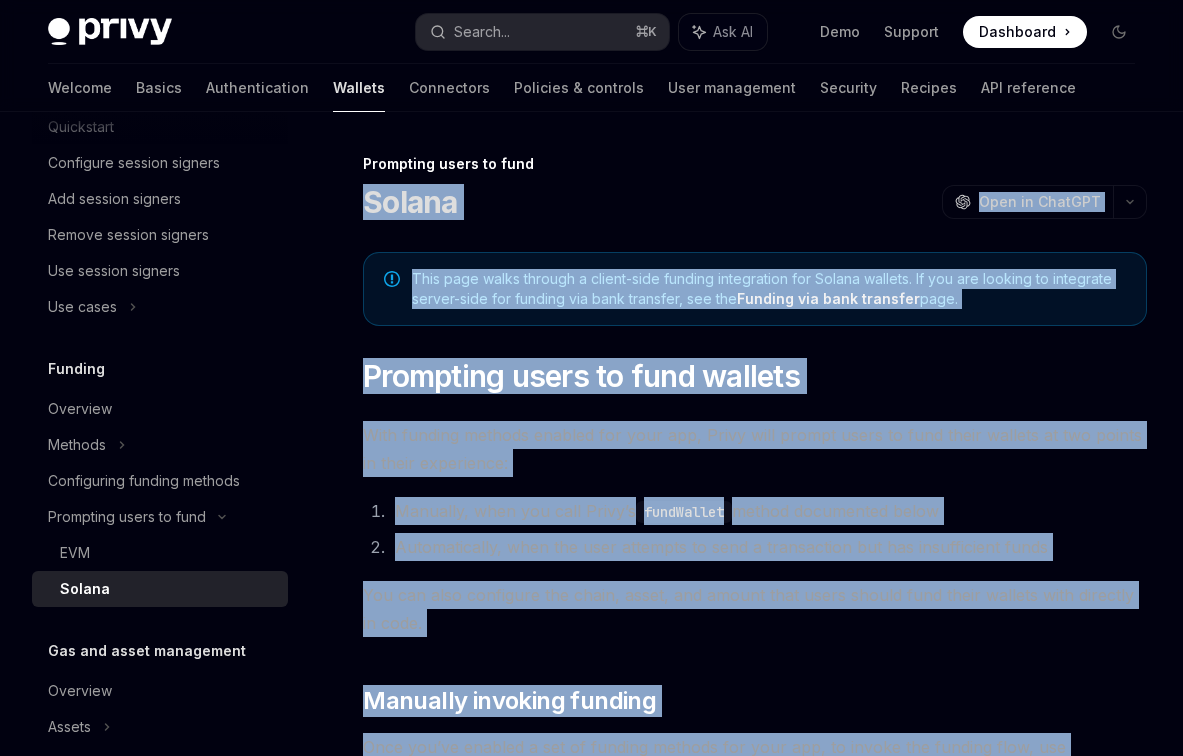 click on "Solana" at bounding box center [410, 202] 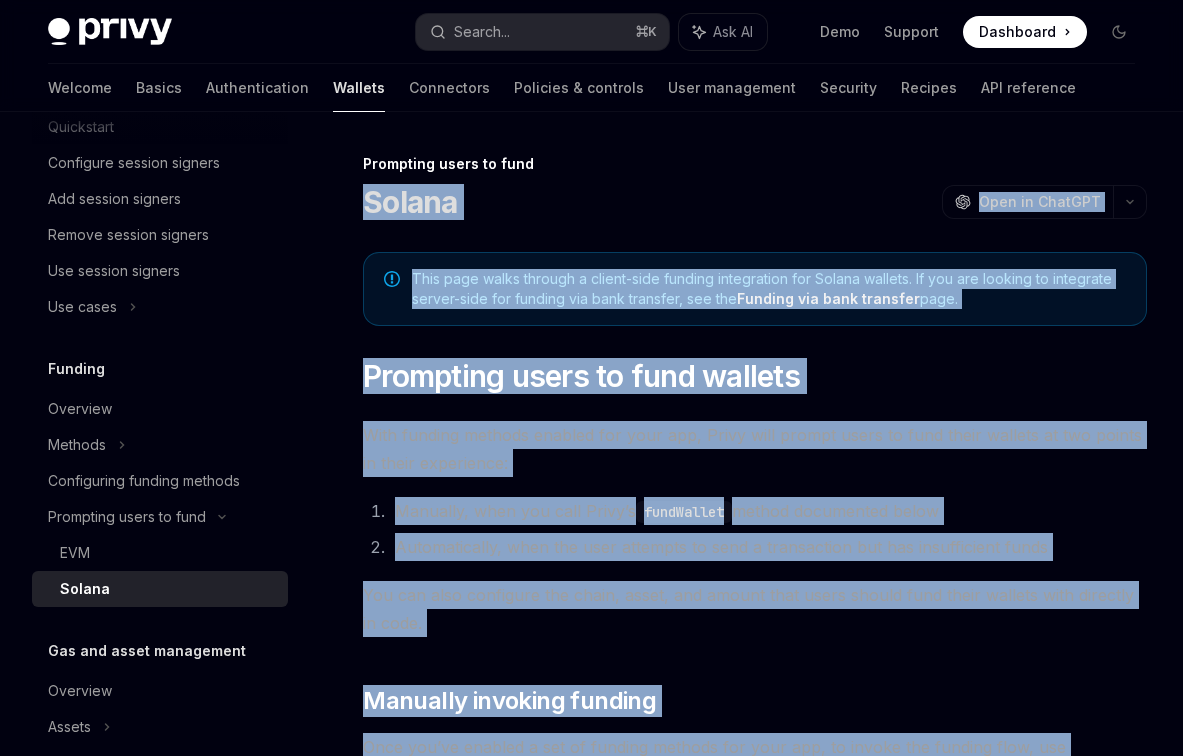 scroll, scrollTop: 463, scrollLeft: 0, axis: vertical 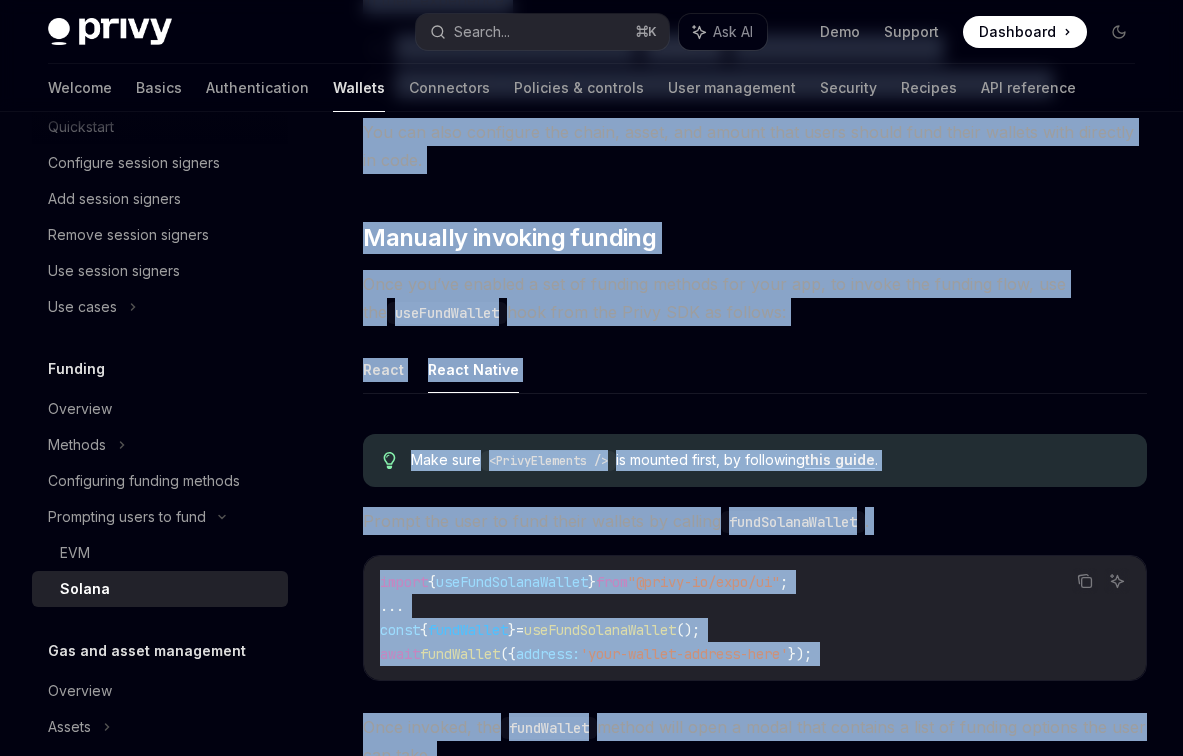 click on "React   React Native" at bounding box center [755, 370] 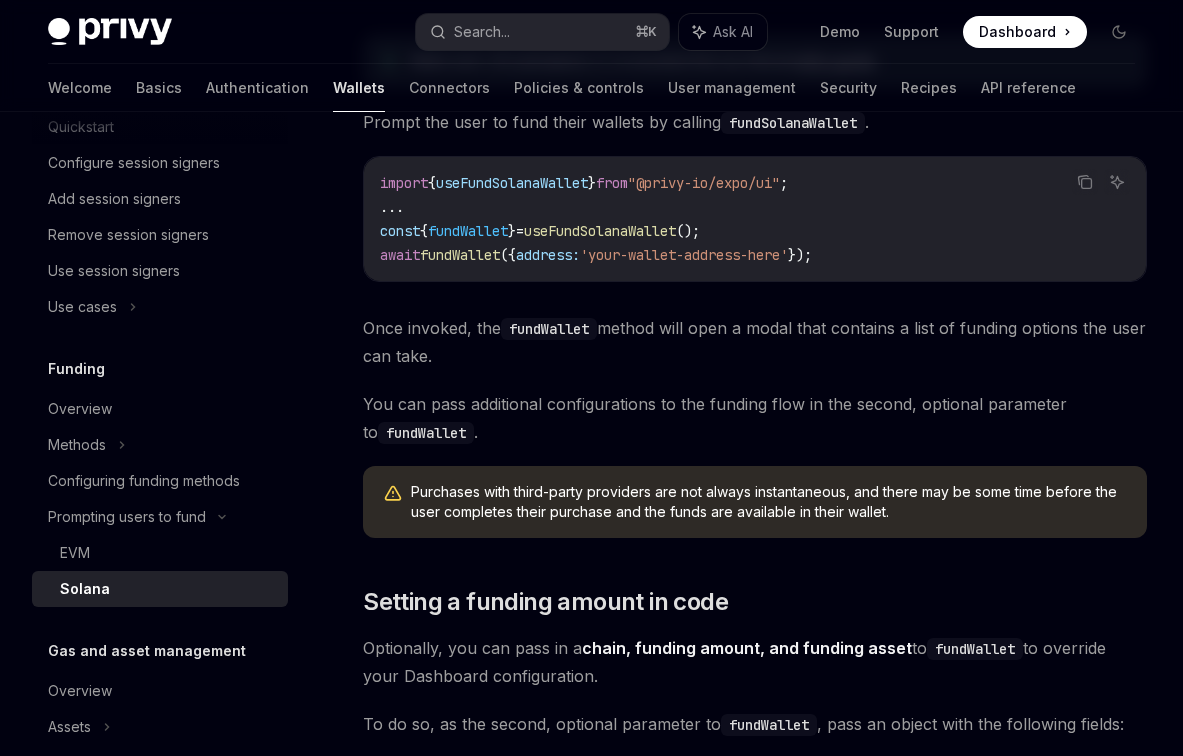 scroll, scrollTop: 864, scrollLeft: 0, axis: vertical 